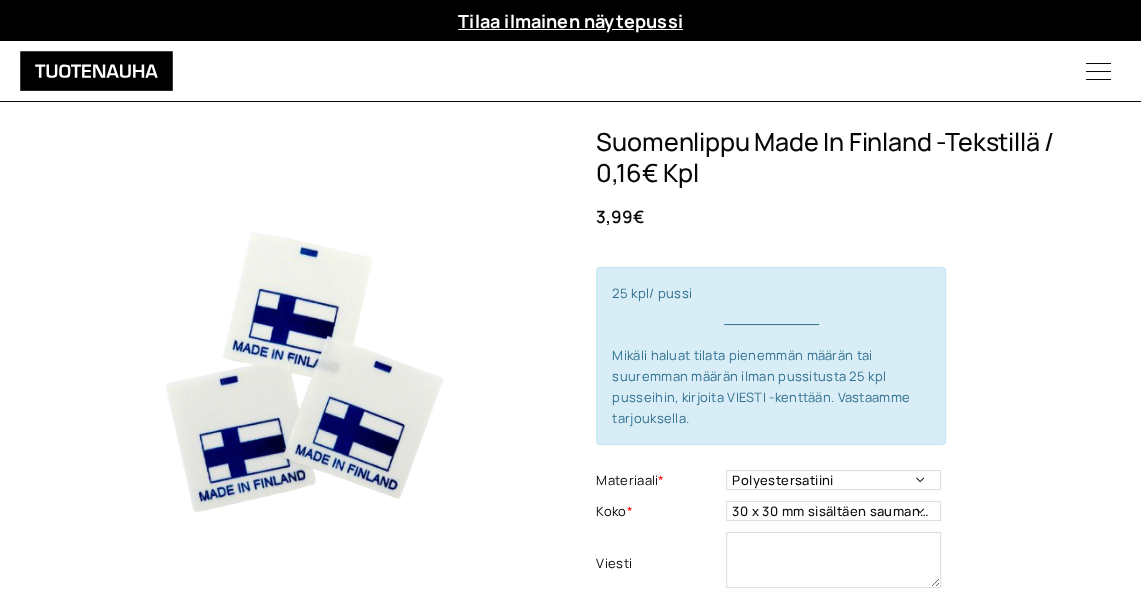 scroll, scrollTop: 0, scrollLeft: 0, axis: both 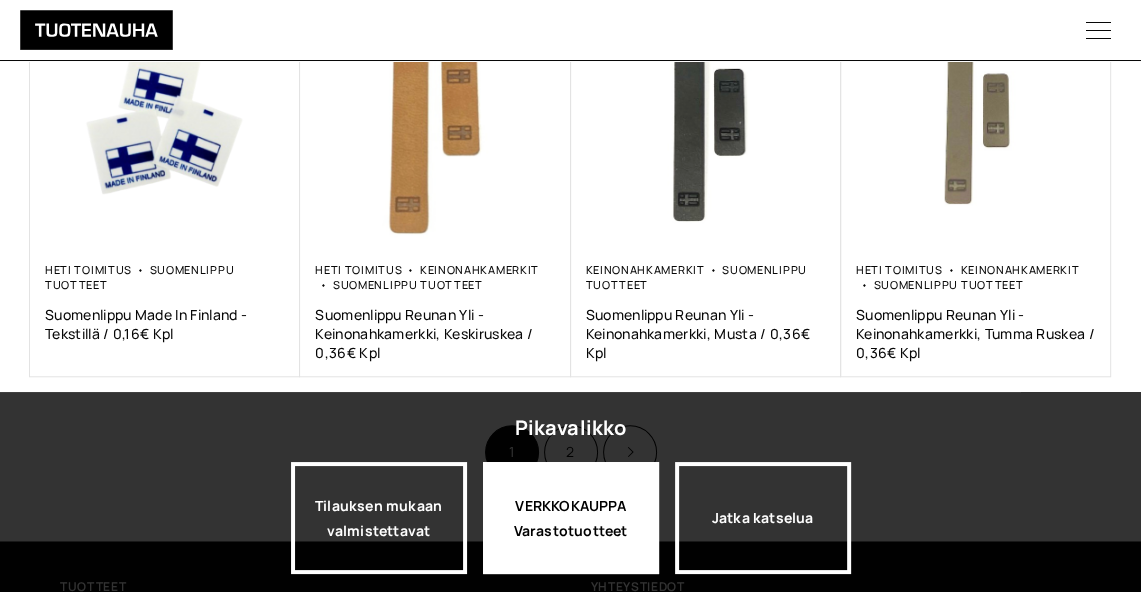 click on "VERKKOKAUPPA Varastotuotteet" at bounding box center [571, 518] 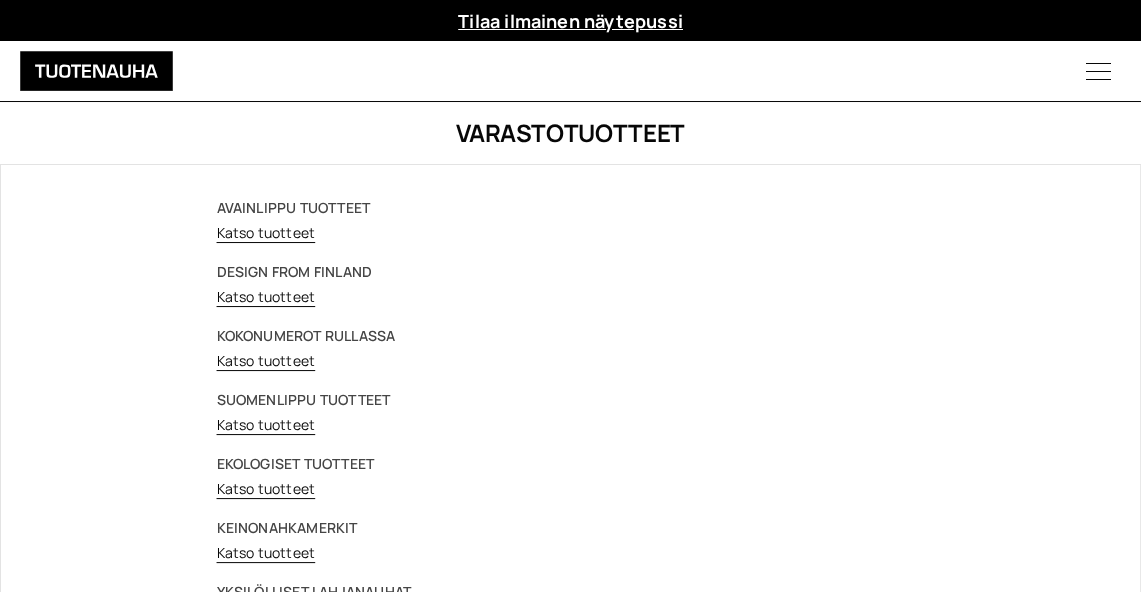 scroll, scrollTop: 0, scrollLeft: 0, axis: both 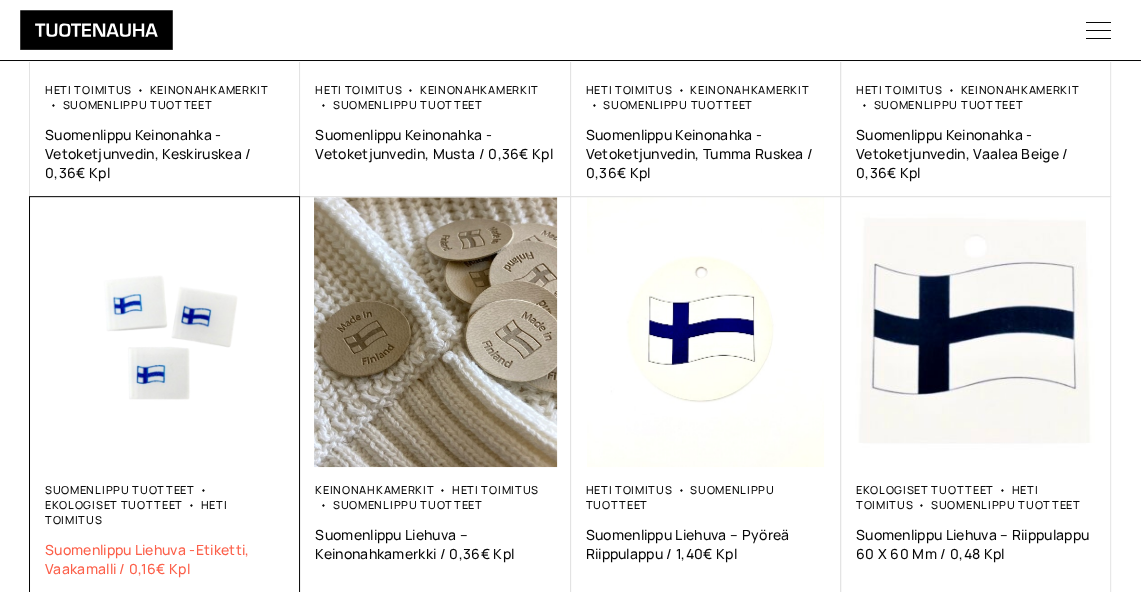 click on "Suomenlippu Liehuva -Etiketti, Vaakamalli / 0,16€ Kpl" at bounding box center (165, 559) 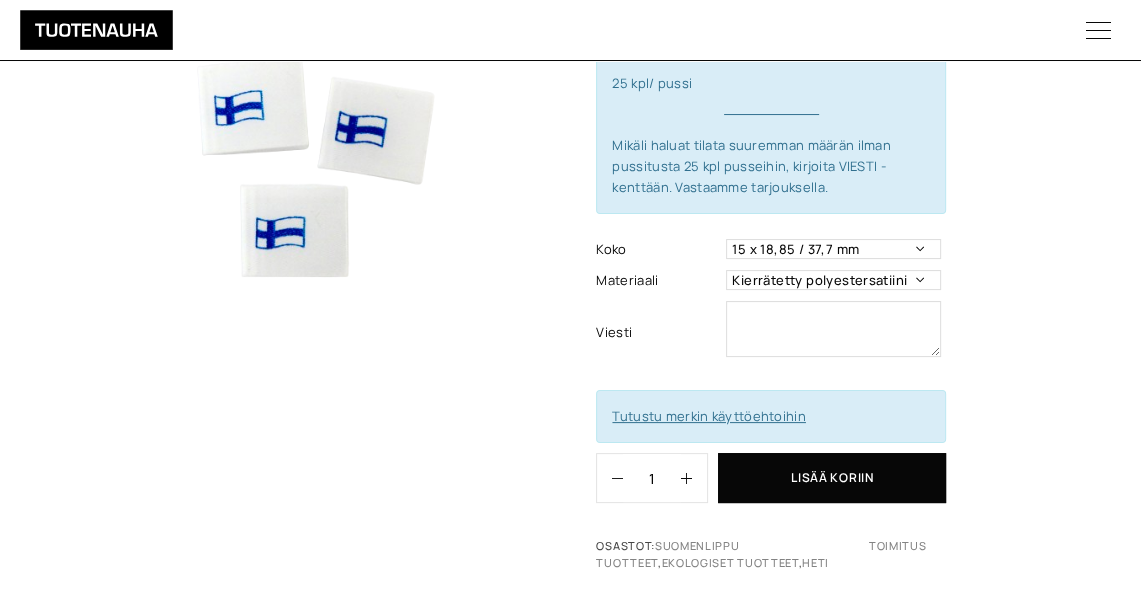scroll, scrollTop: 254, scrollLeft: 0, axis: vertical 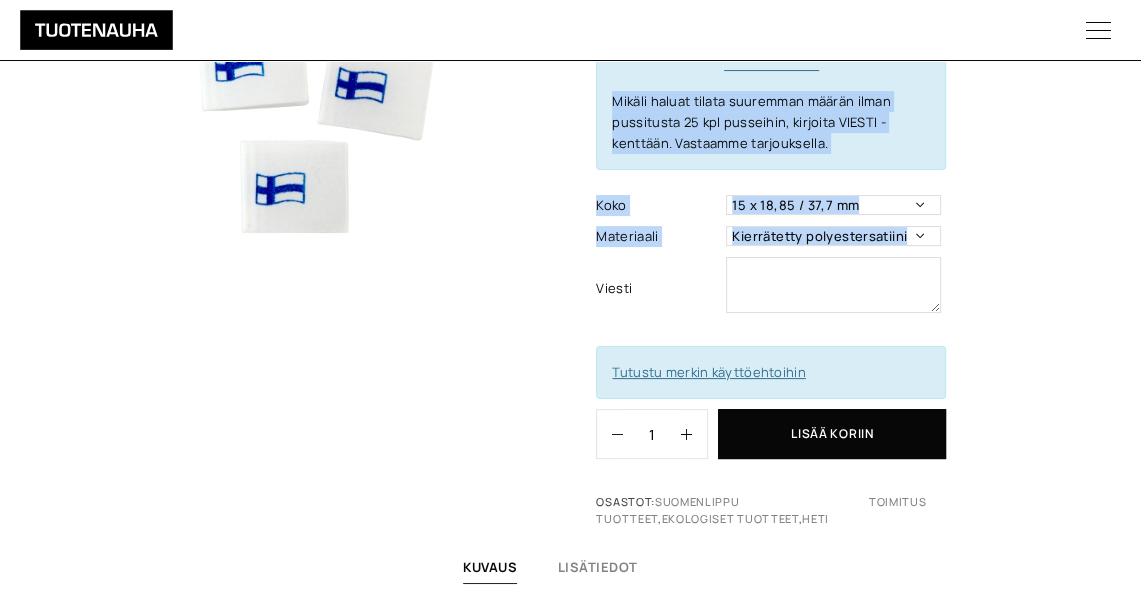 drag, startPoint x: 583, startPoint y: 192, endPoint x: 673, endPoint y: 263, distance: 114.6342 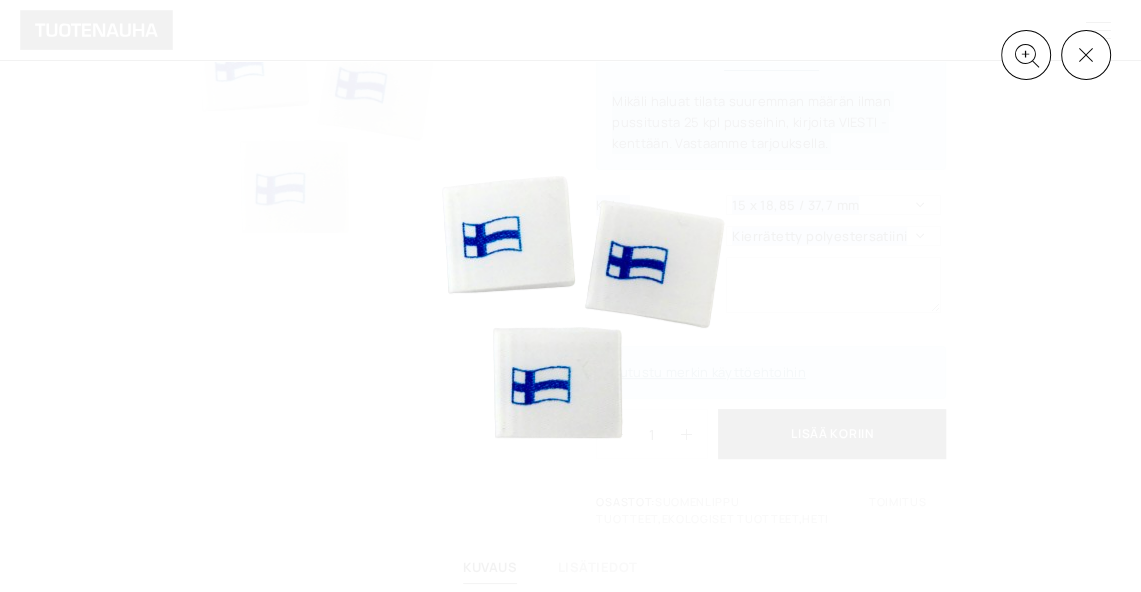 click at bounding box center (1086, 55) 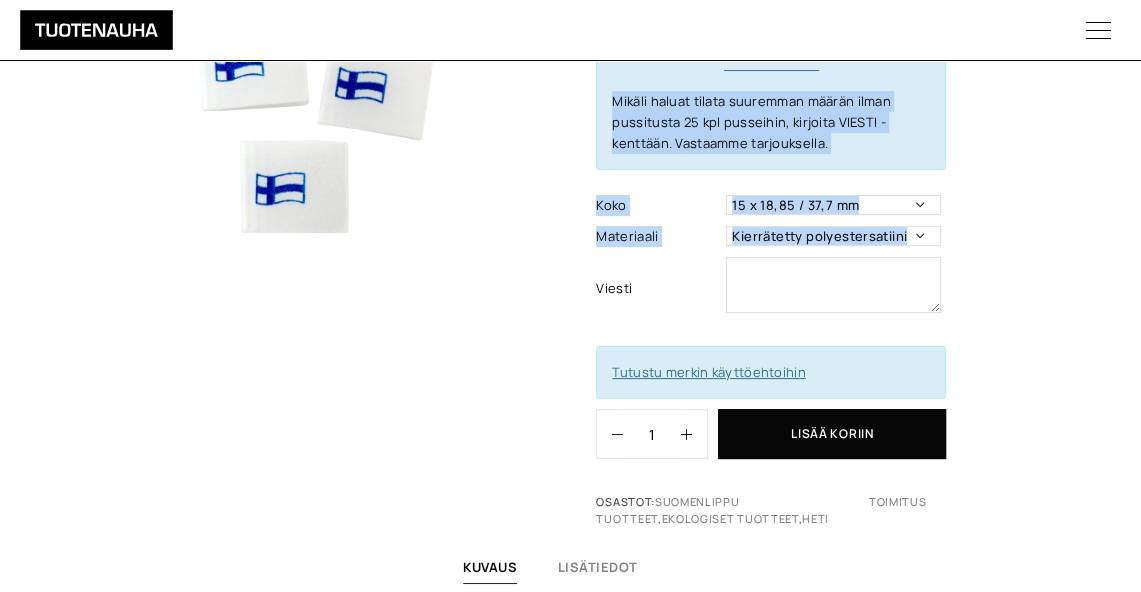 click at bounding box center (305, 113) 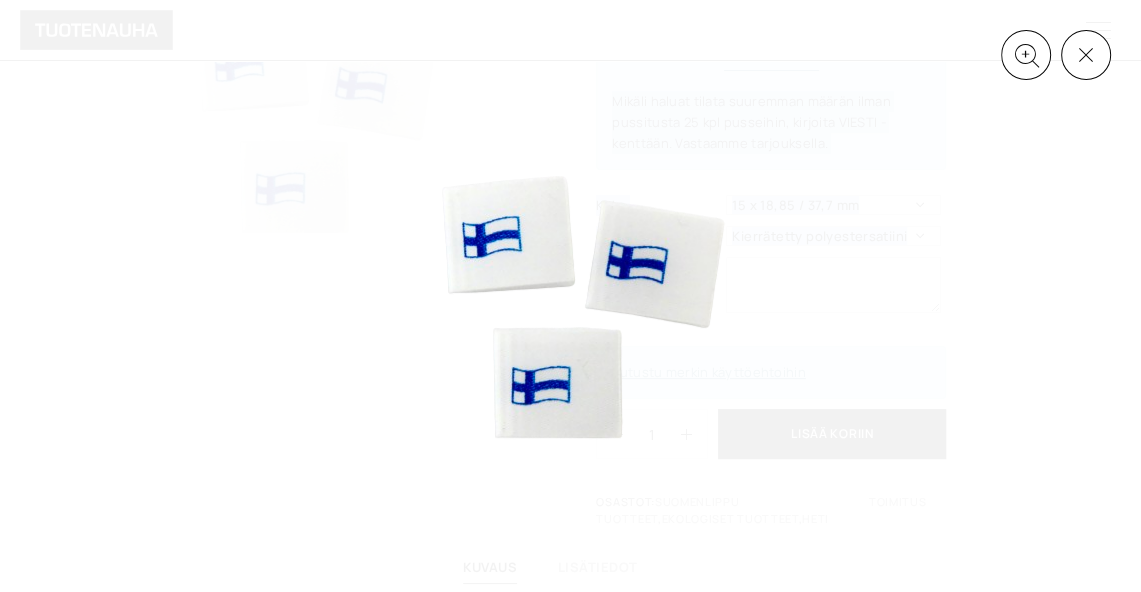click at bounding box center (1086, 55) 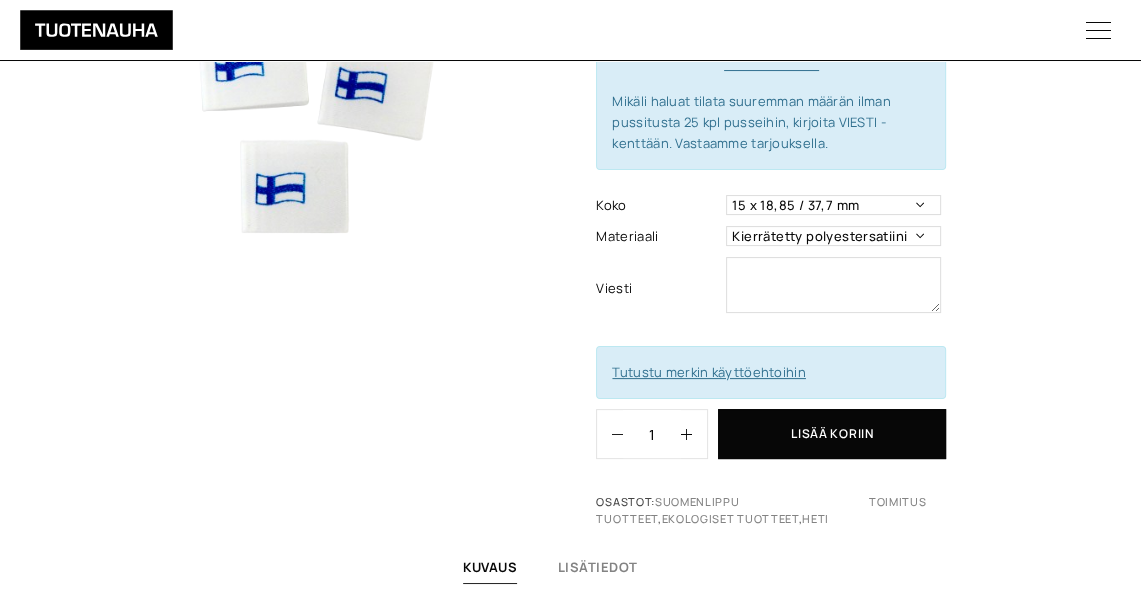 click on "Suomenlippu Liehuva -Etiketti, Vaakamalli / 0,16€ Kpl 3,99  €
25 kpl/ pussi   Mikäli haluat tilata suuremman määrän ilman pussitusta 25 kpl pusseihin, kirjoita VIESTI -kenttään. Vastaamme tarjouksella. Koko 15 x 18,85 / 37,7 mm Materiaali Kierrätetty polyestersatiini Viesti Tutustu merkin käyttöehtoihin
Suomenlippu Liehuva -Etiketti, Vaakamalli / 0,16€ Kpl määrä
1
Lisää koriin
Osastot:  Suomenlippu tuotteet ,  Ekologiset tuotteet ,  Heti toimitus" at bounding box center [853, 200] 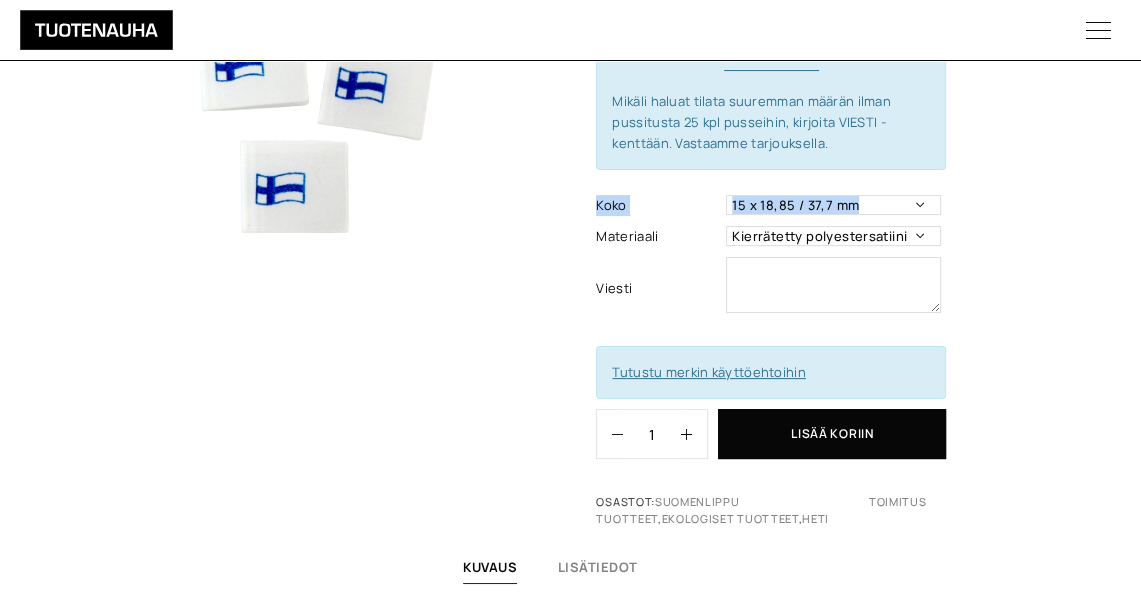 drag, startPoint x: 1007, startPoint y: 168, endPoint x: 973, endPoint y: 229, distance: 69.83552 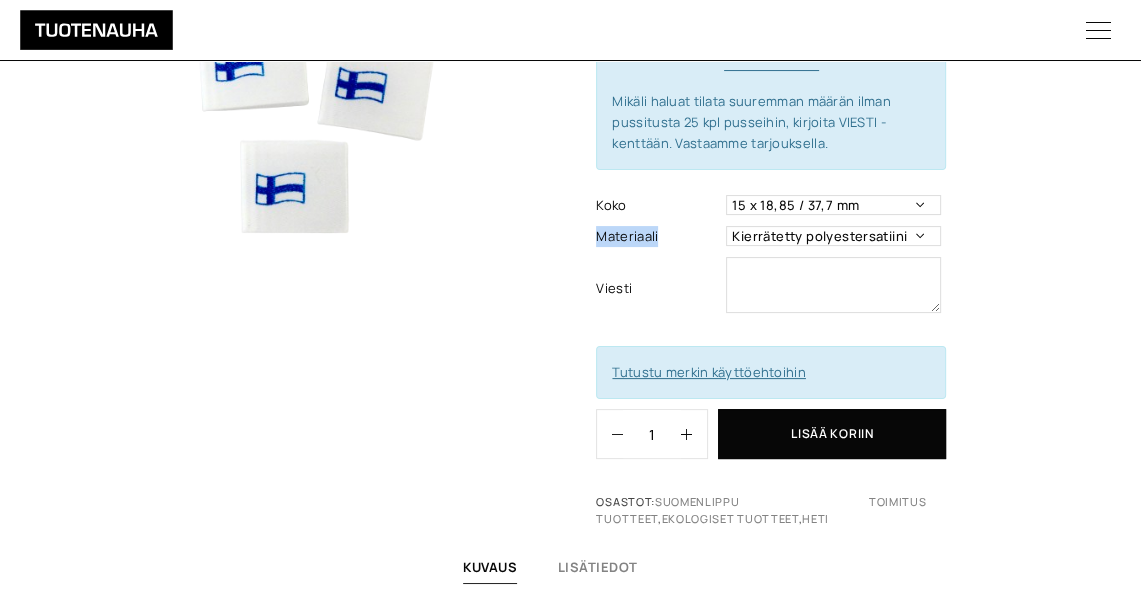 drag, startPoint x: 954, startPoint y: 225, endPoint x: 903, endPoint y: 231, distance: 51.351727 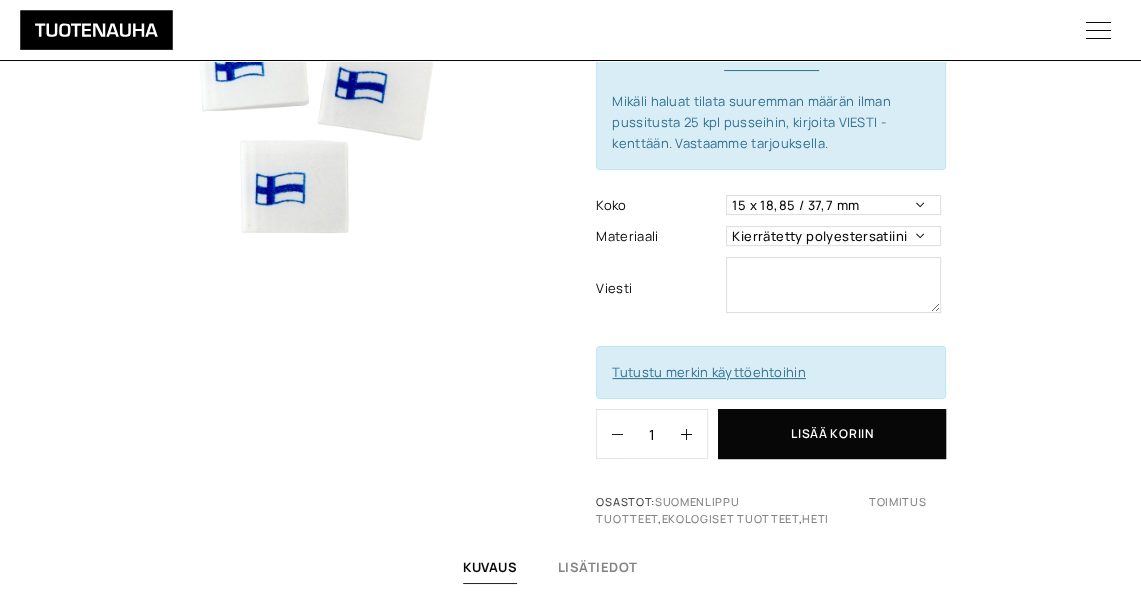 click on "Suomenlippu Liehuva -Etiketti, Vaakamalli / 0,16€ Kpl 3,99  €
25 kpl/ pussi   Mikäli haluat tilata suuremman määrän ilman pussitusta 25 kpl pusseihin, kirjoita VIESTI -kenttään. Vastaamme tarjouksella. Koko 15 x 18,85 / 37,7 mm Materiaali Kierrätetty polyestersatiini Viesti Tutustu merkin käyttöehtoihin
Suomenlippu Liehuva -Etiketti, Vaakamalli / 0,16€ Kpl määrä
1
Lisää koriin
Osastot:  Suomenlippu tuotteet ,  Ekologiset tuotteet ,  Heti toimitus" at bounding box center (853, 200) 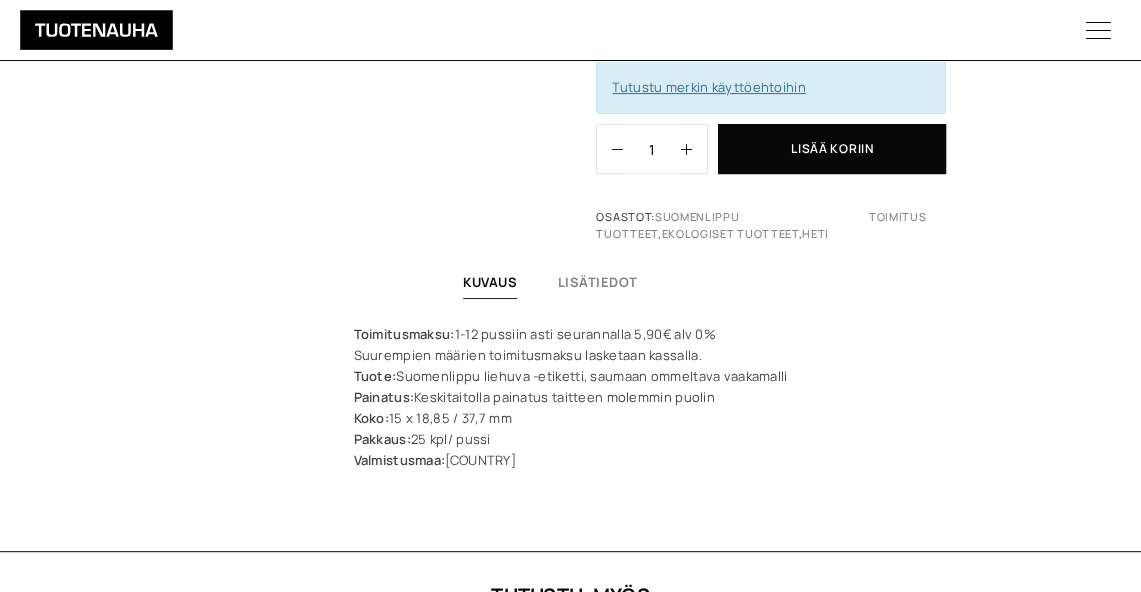 scroll, scrollTop: 540, scrollLeft: 0, axis: vertical 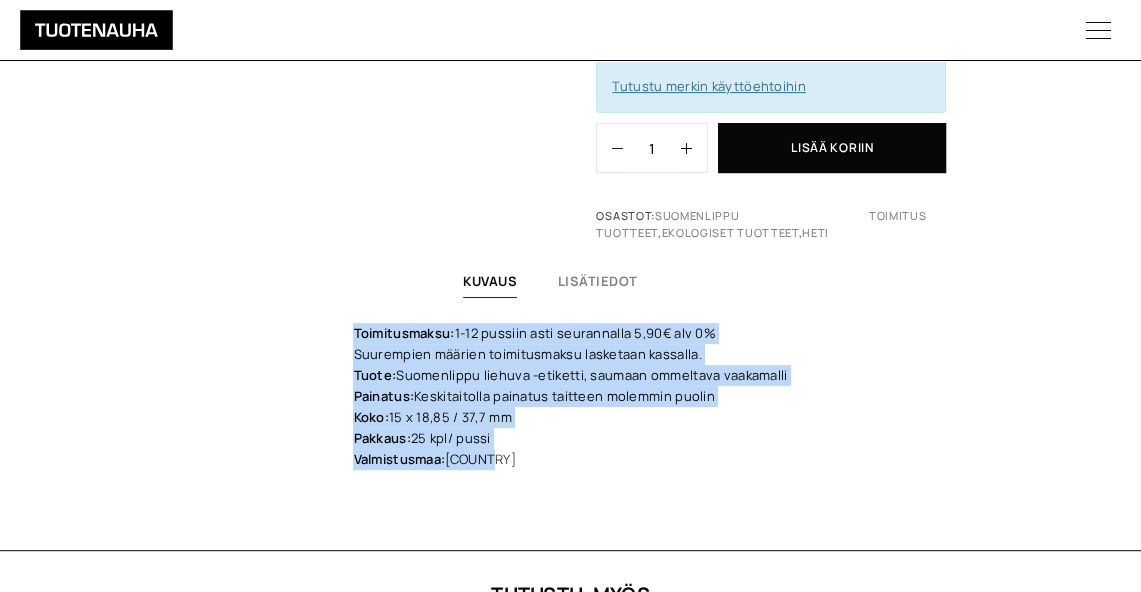 drag, startPoint x: 543, startPoint y: 438, endPoint x: 344, endPoint y: 286, distance: 250.40967 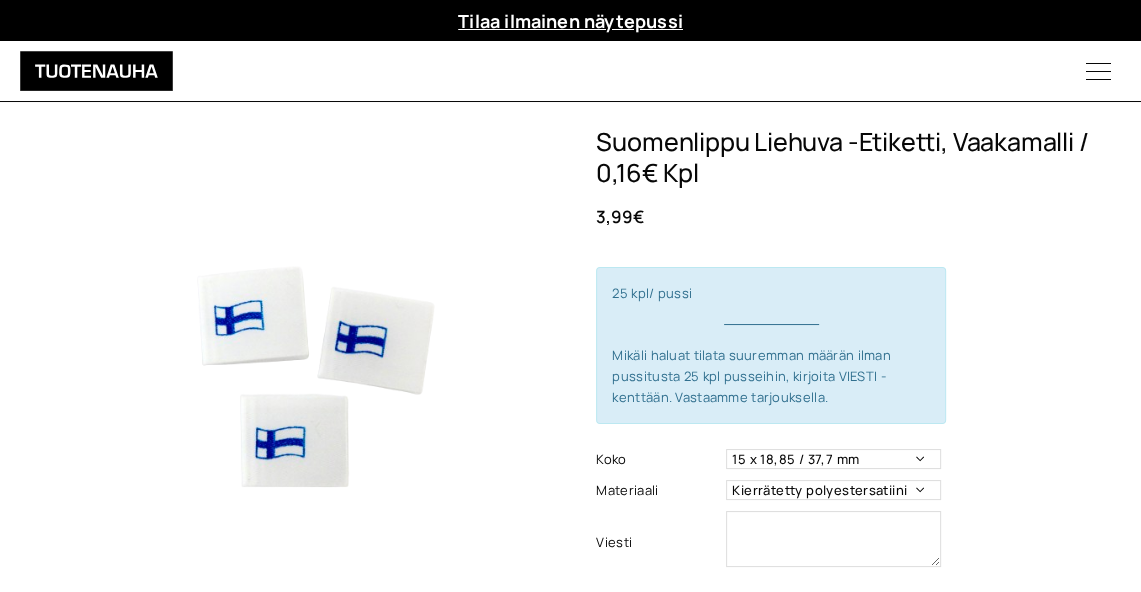 scroll, scrollTop: 0, scrollLeft: 0, axis: both 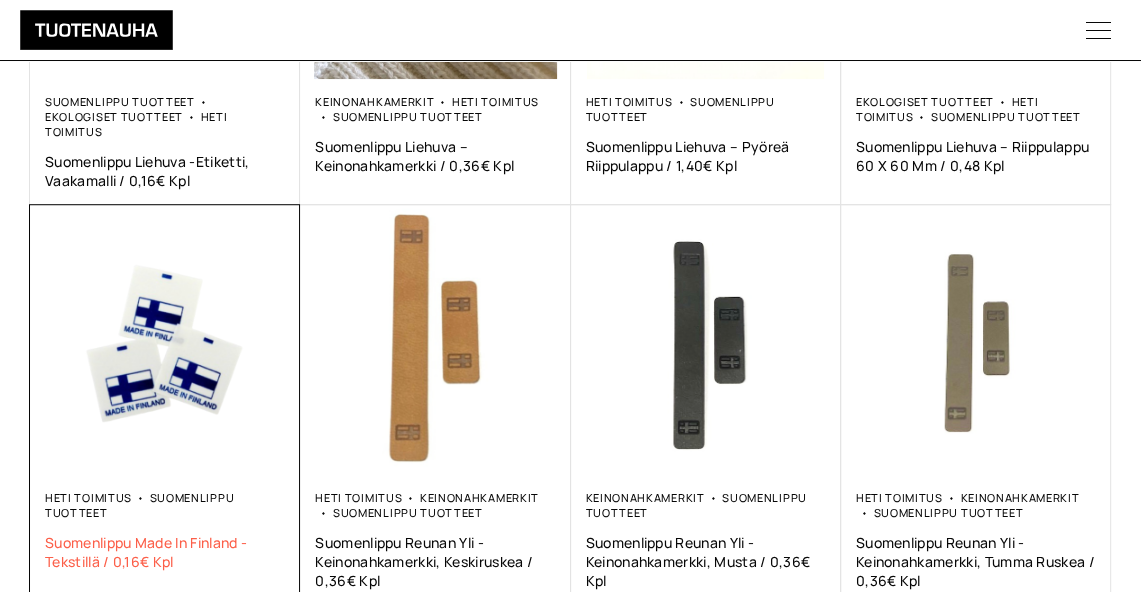 click on "Suomenlippu Made In Finland -Tekstillä / 0,16€ Kpl" at bounding box center [165, 552] 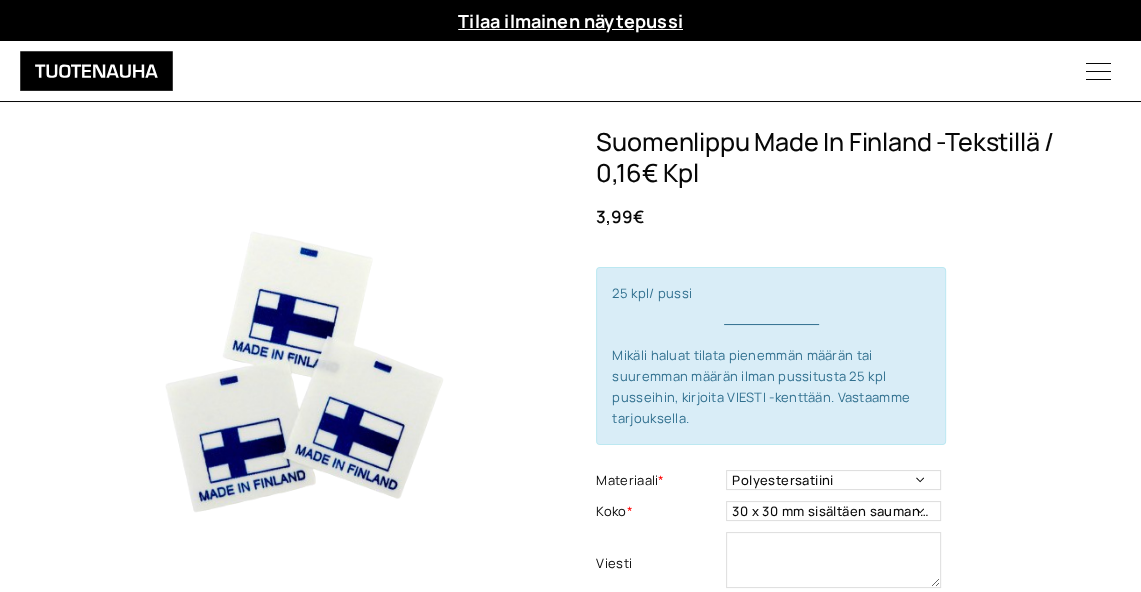 scroll, scrollTop: 0, scrollLeft: 0, axis: both 